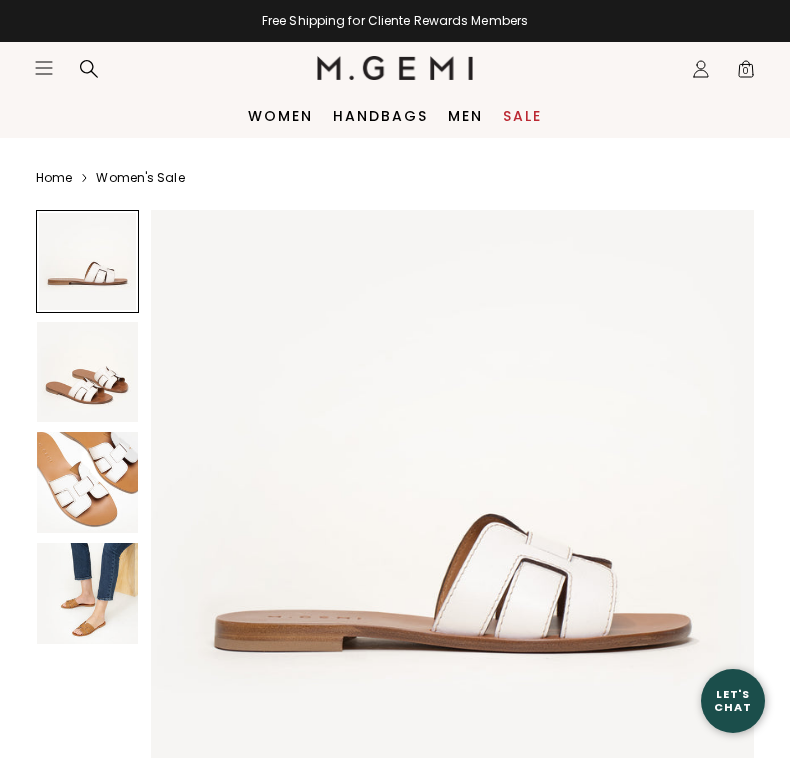 scroll, scrollTop: 0, scrollLeft: 0, axis: both 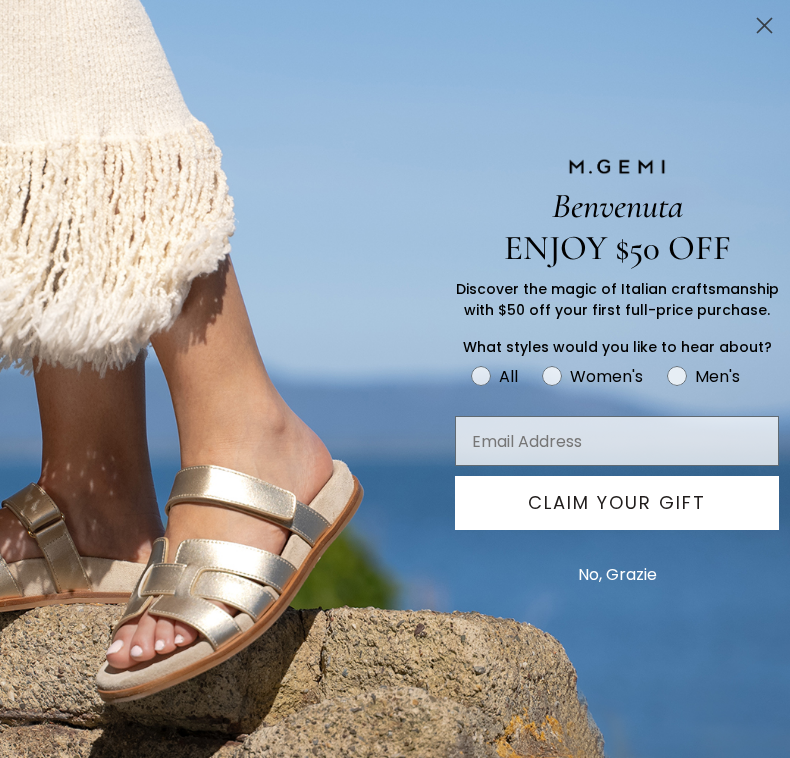 click 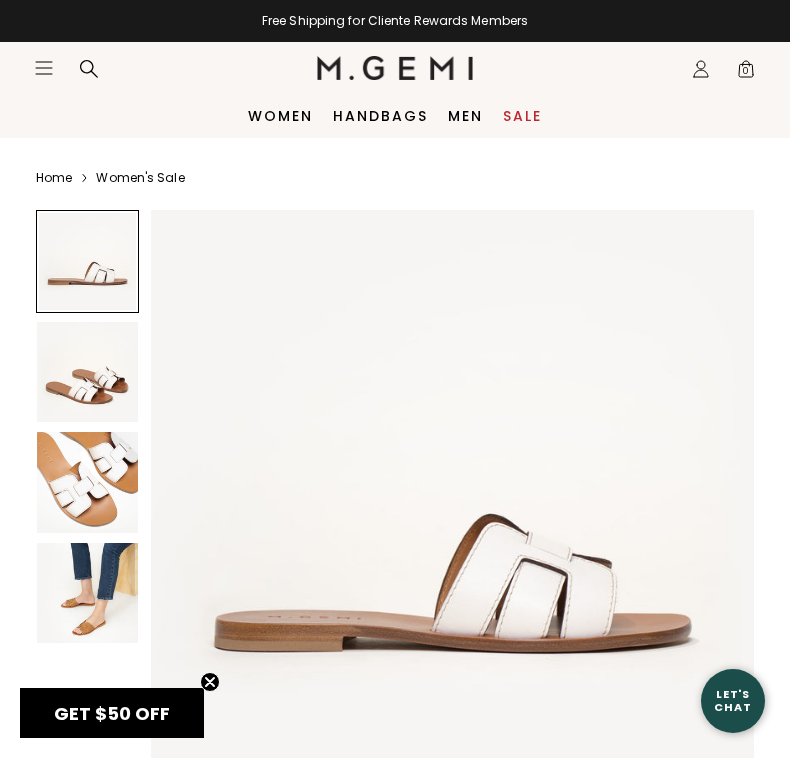 click at bounding box center (395, 68) 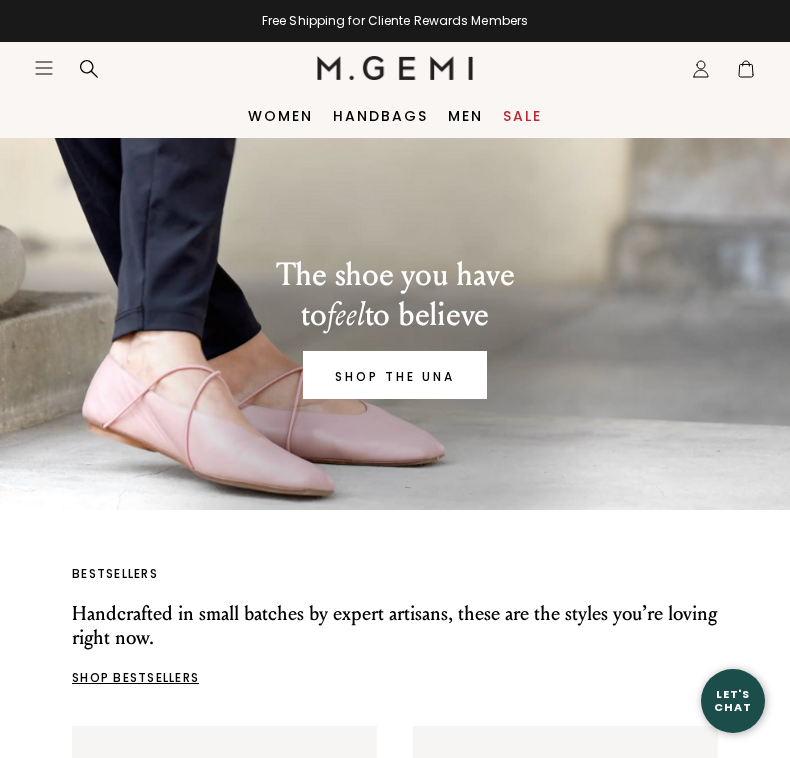 scroll, scrollTop: 0, scrollLeft: 0, axis: both 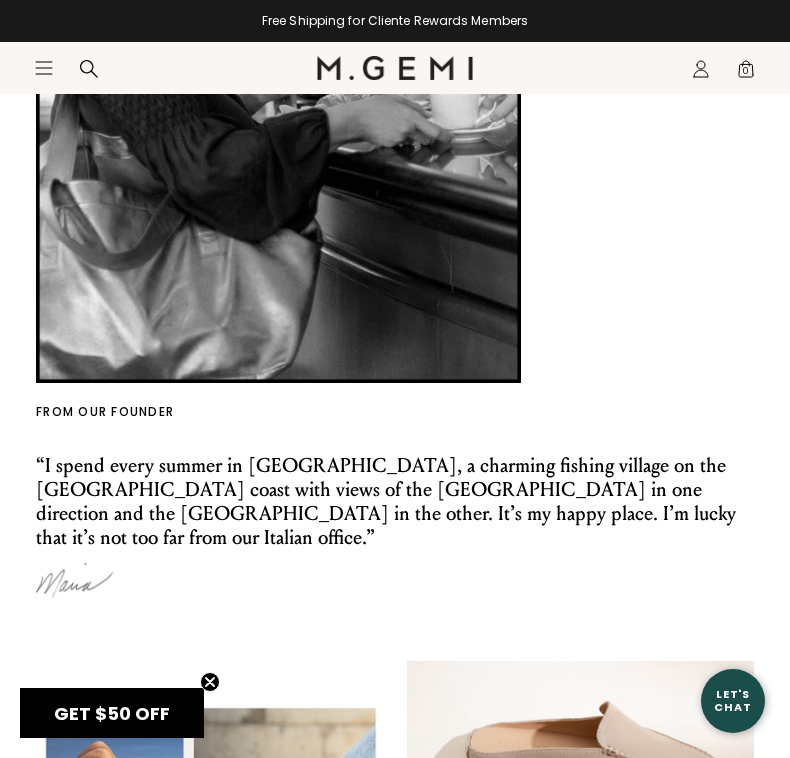 click on "Icons/20x20/hamburger@2x" 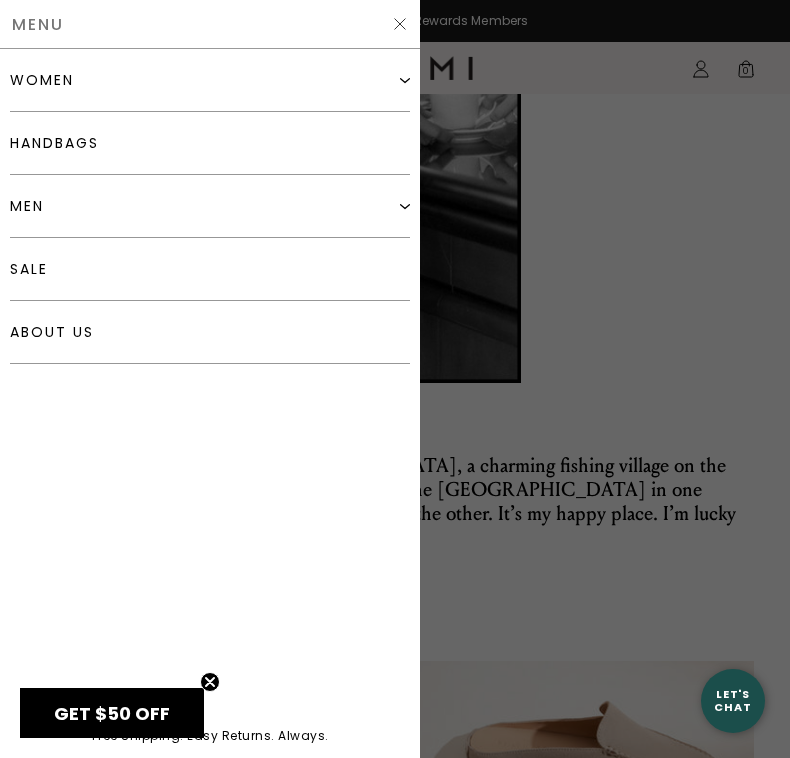 click on "women" at bounding box center [42, 80] 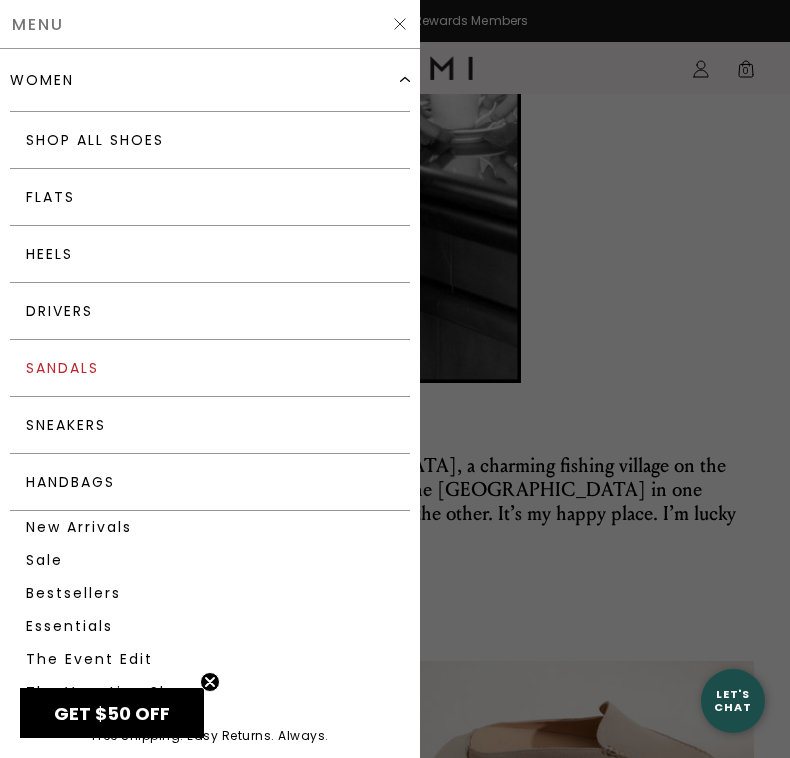 click on "Sandals" at bounding box center (210, 368) 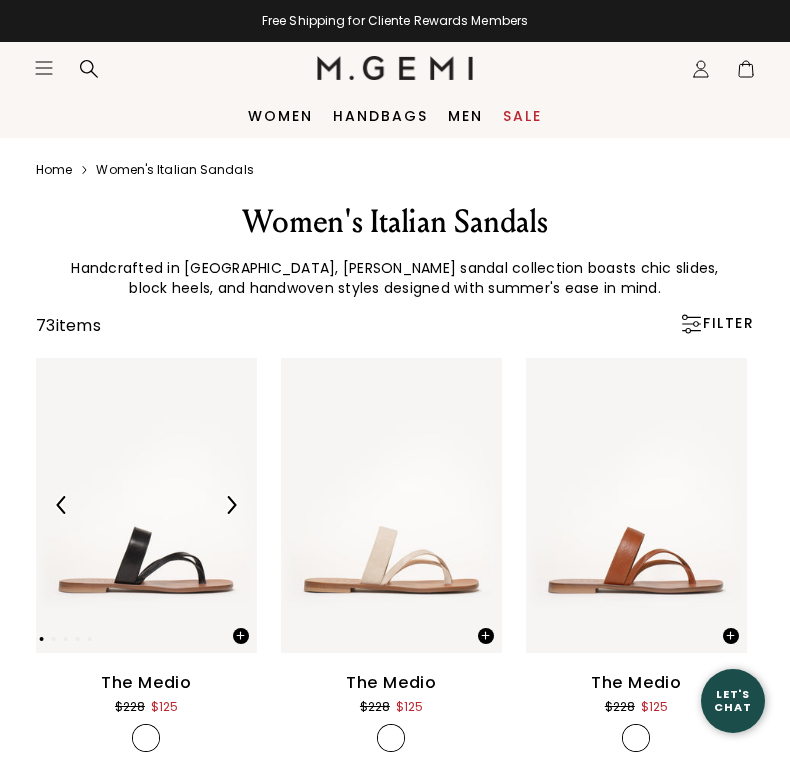 scroll, scrollTop: 0, scrollLeft: 0, axis: both 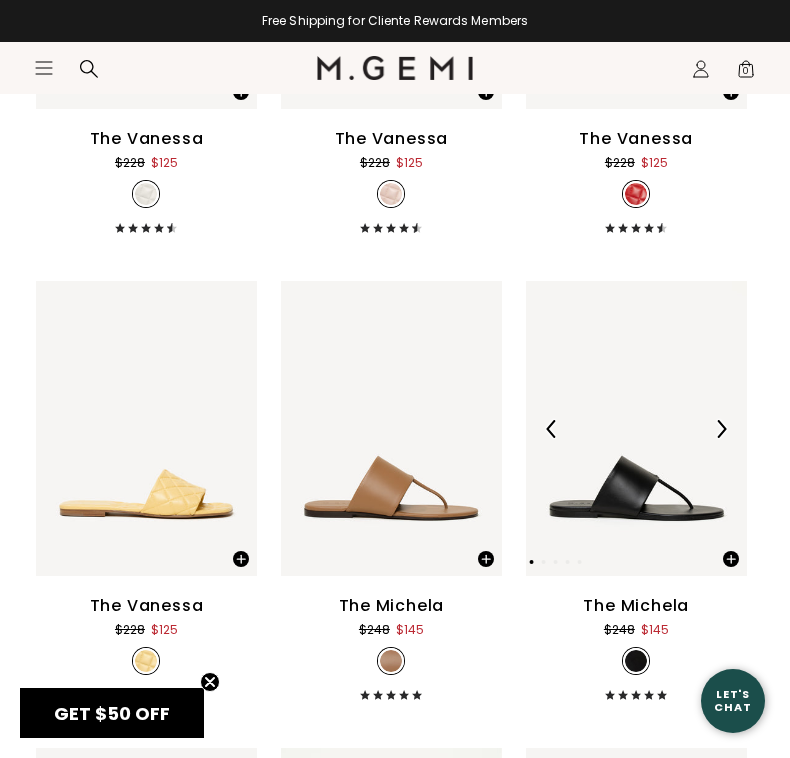 click at bounding box center [636, 428] 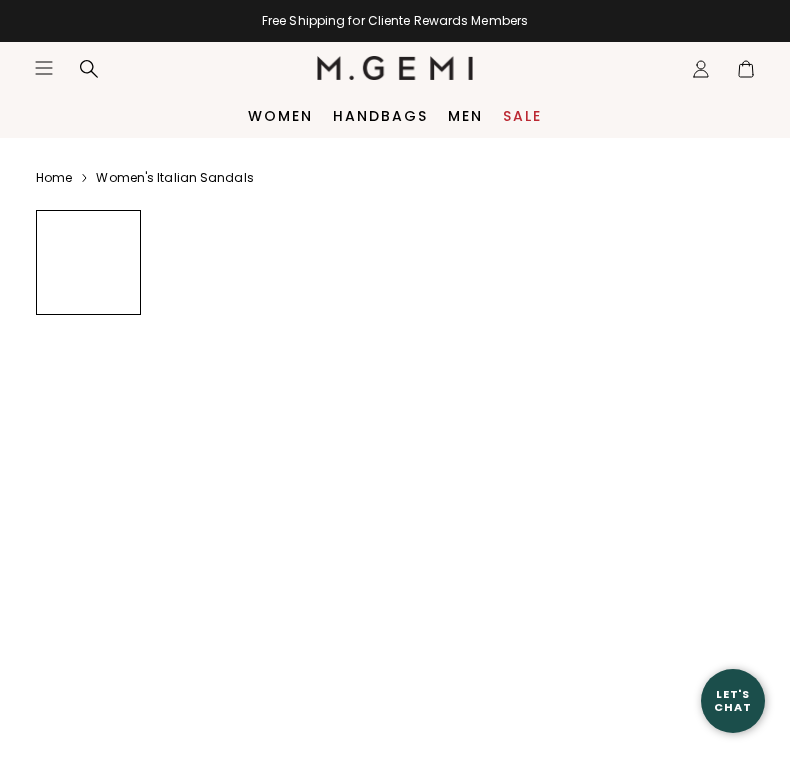 scroll, scrollTop: 0, scrollLeft: 0, axis: both 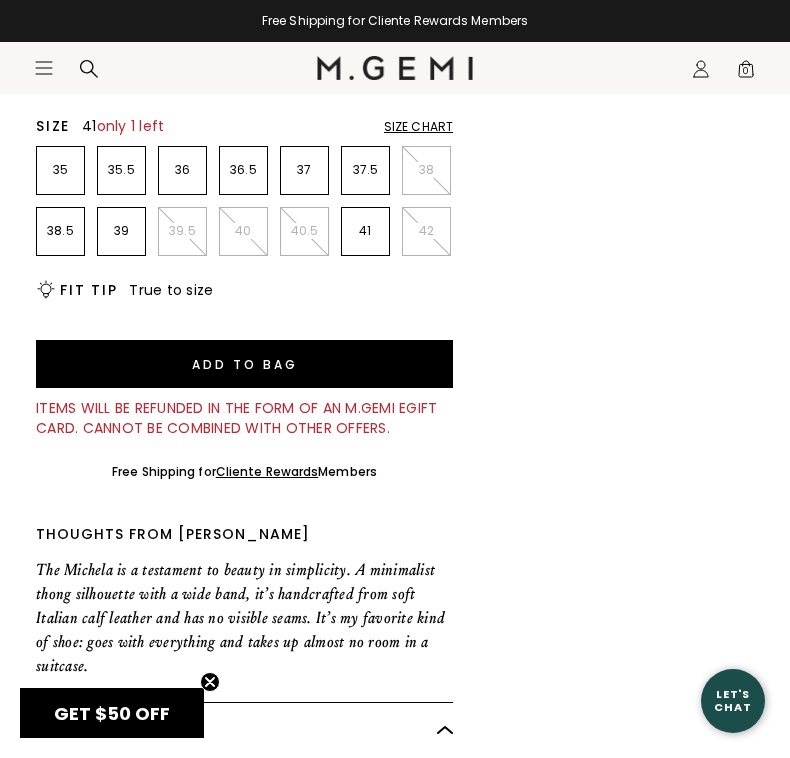 click on "41" at bounding box center (365, 231) 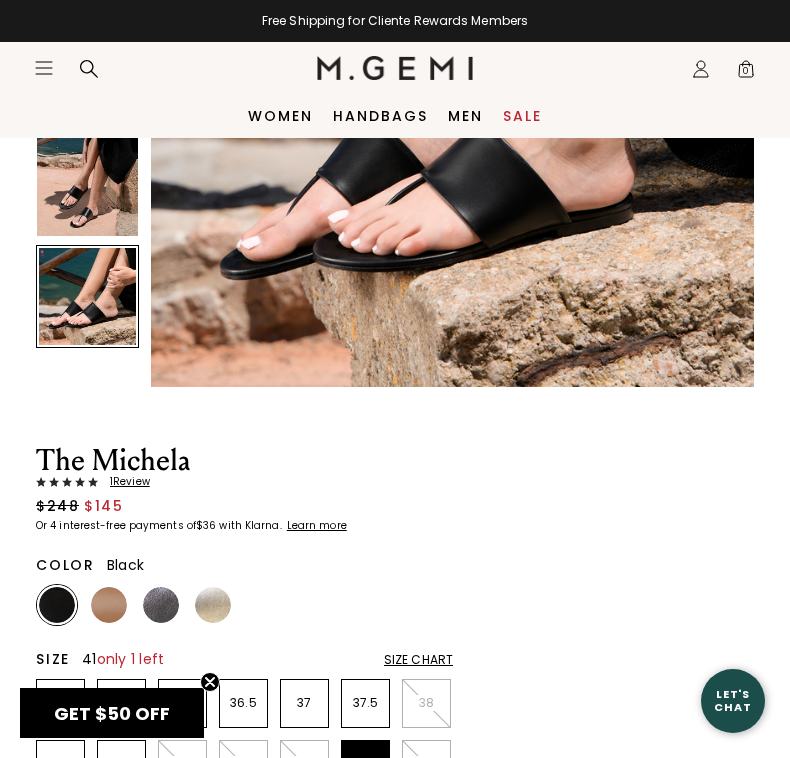 scroll, scrollTop: 405, scrollLeft: 0, axis: vertical 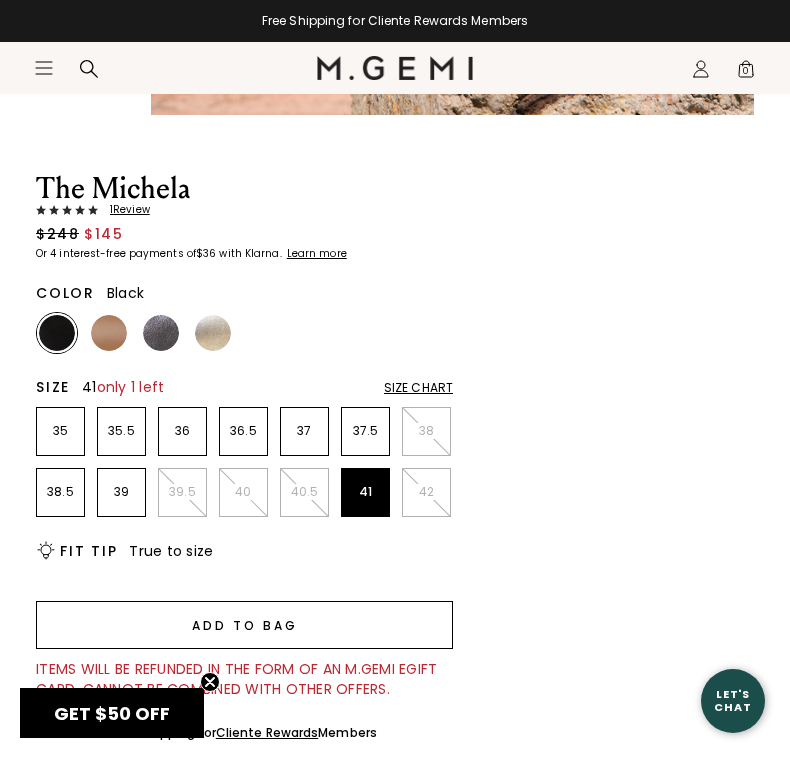 click on "Add to Bag" at bounding box center (244, 625) 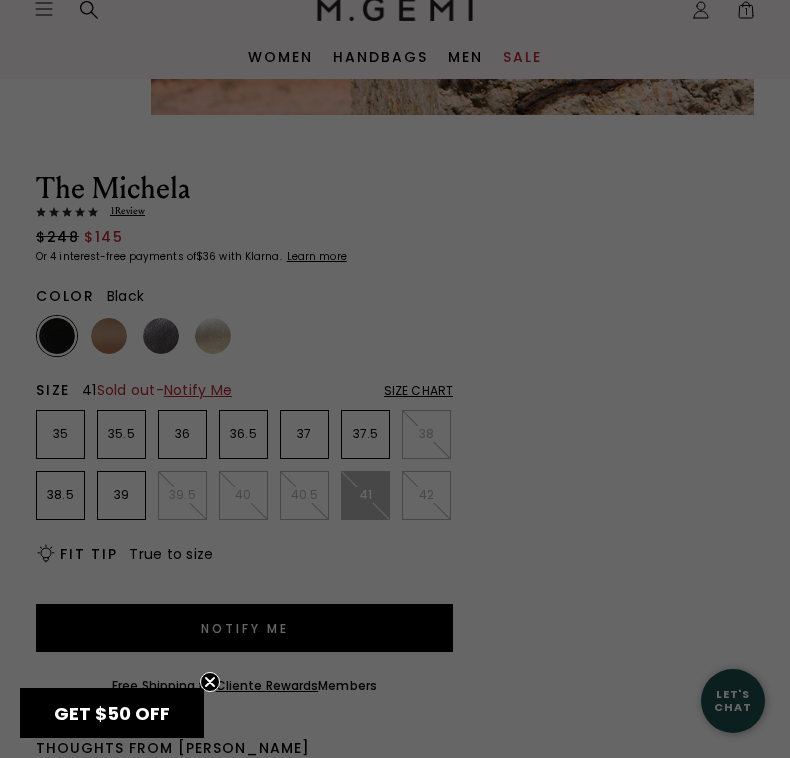 scroll, scrollTop: 0, scrollLeft: 0, axis: both 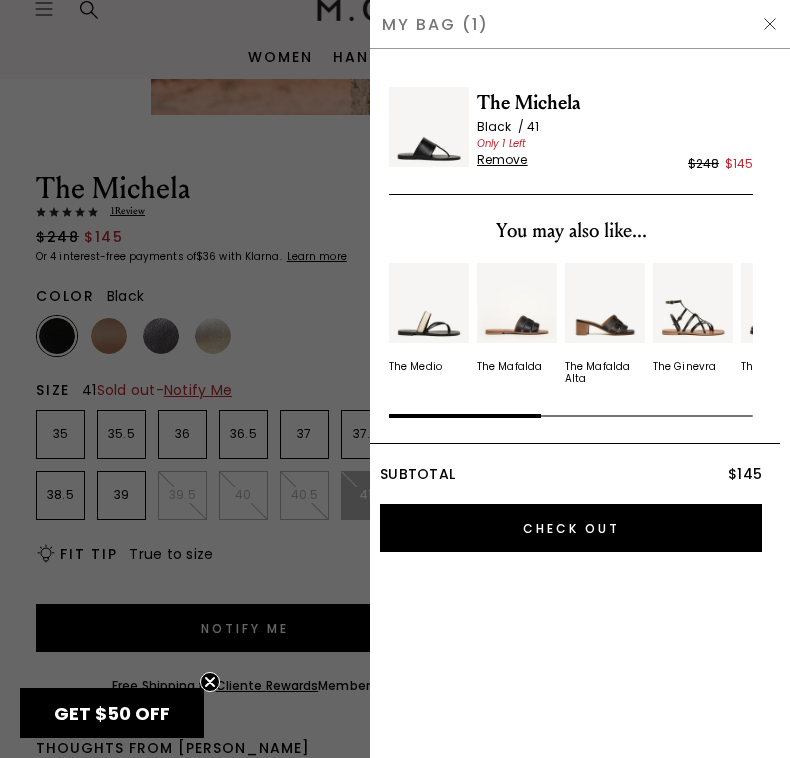 click at bounding box center (770, 24) 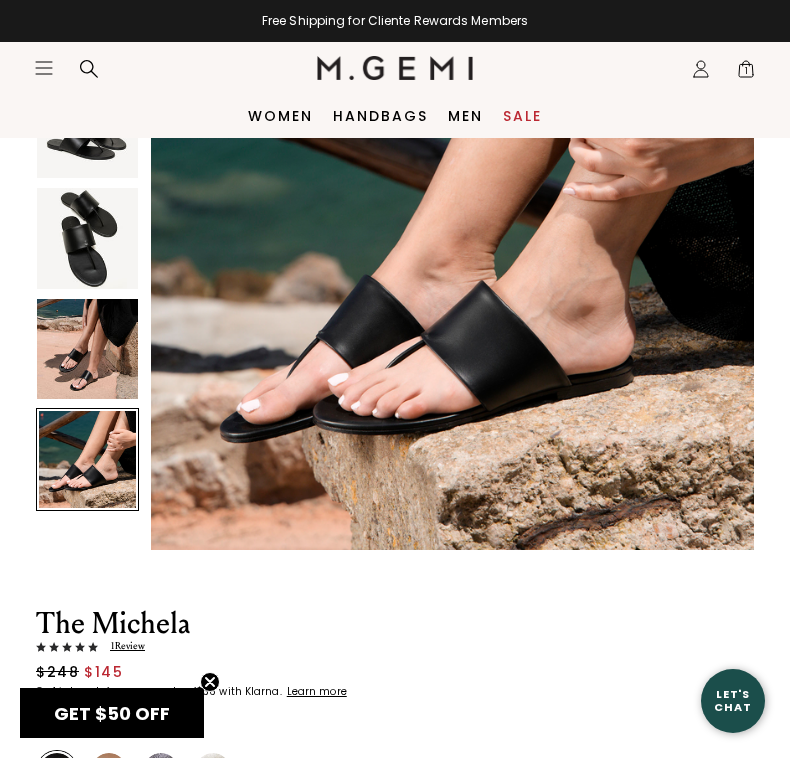 scroll, scrollTop: 0, scrollLeft: 0, axis: both 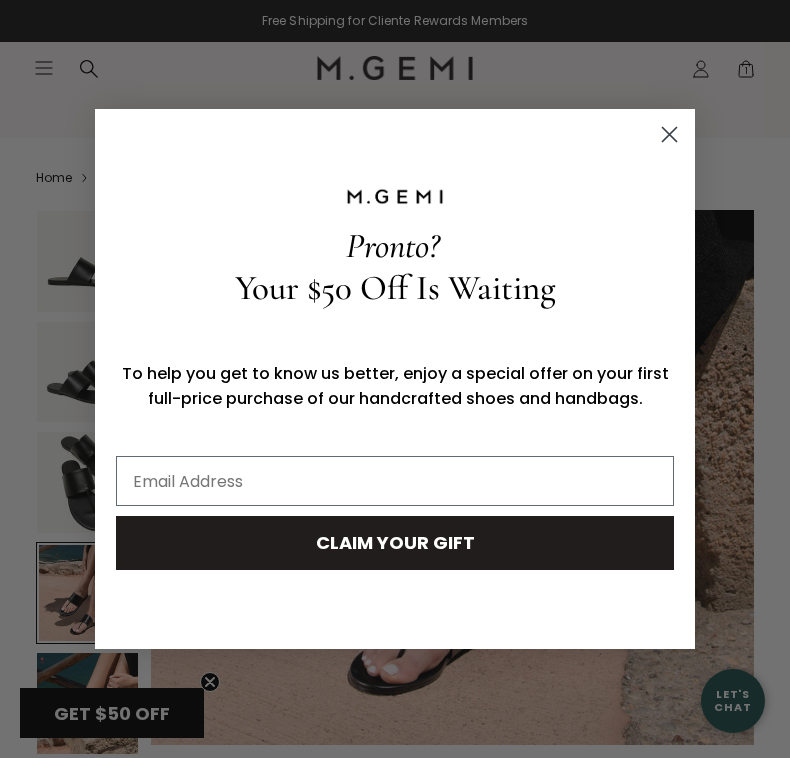 click 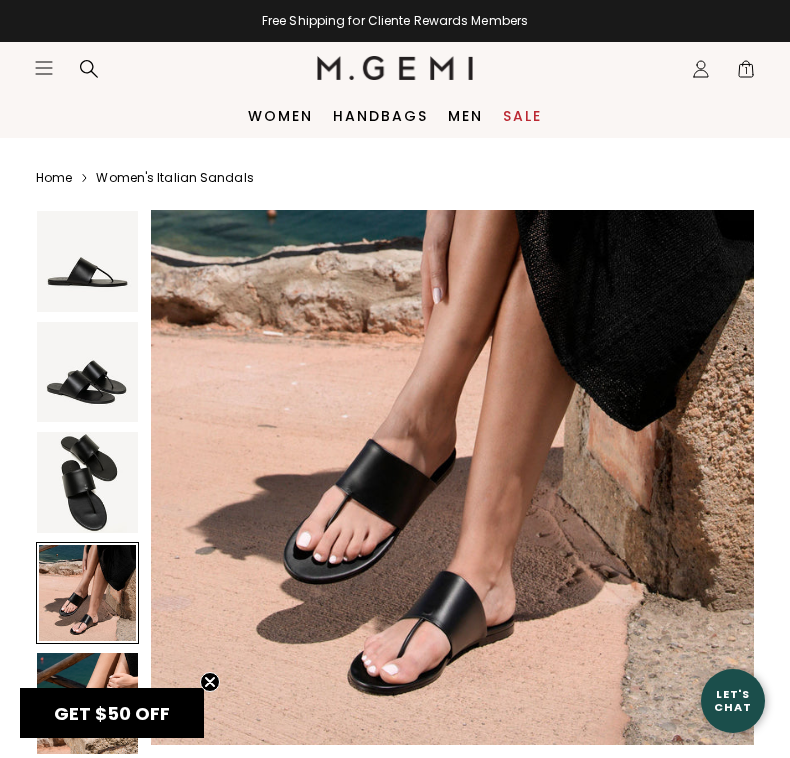 click on "Women's Italian Sandals" at bounding box center [174, 178] 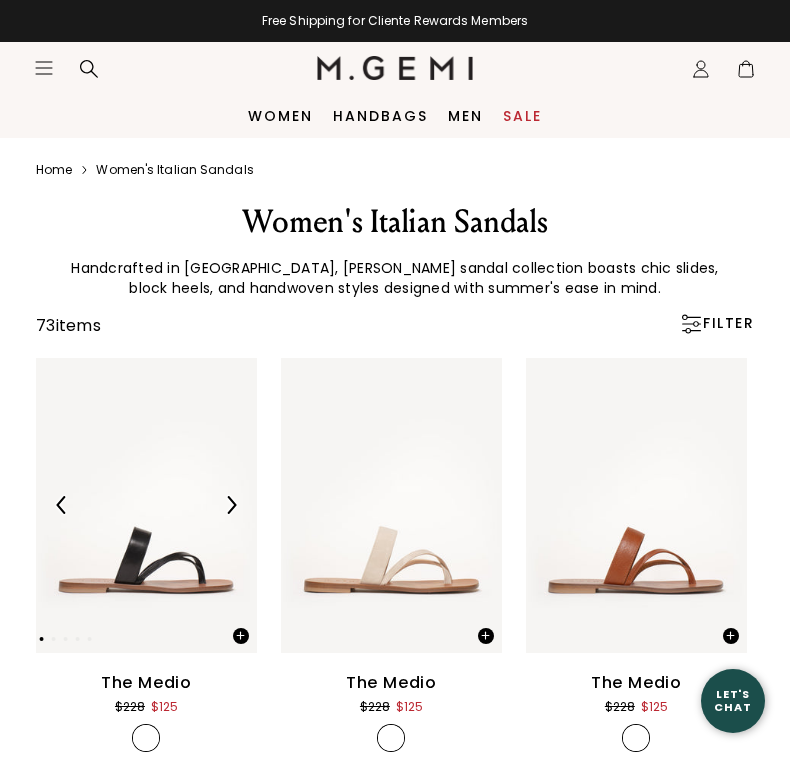 scroll, scrollTop: 0, scrollLeft: 0, axis: both 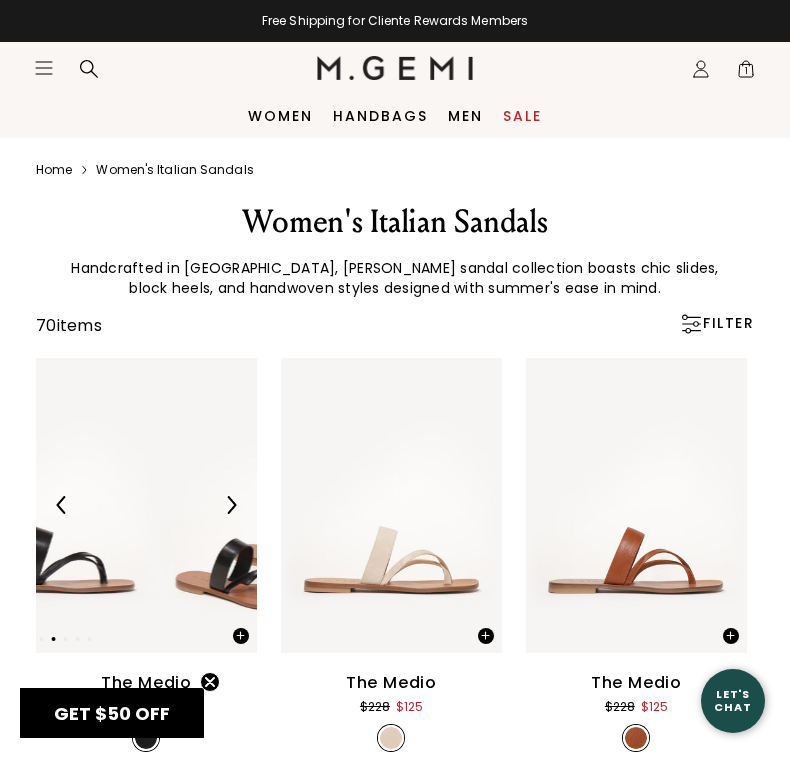 click at bounding box center [-173, 505] 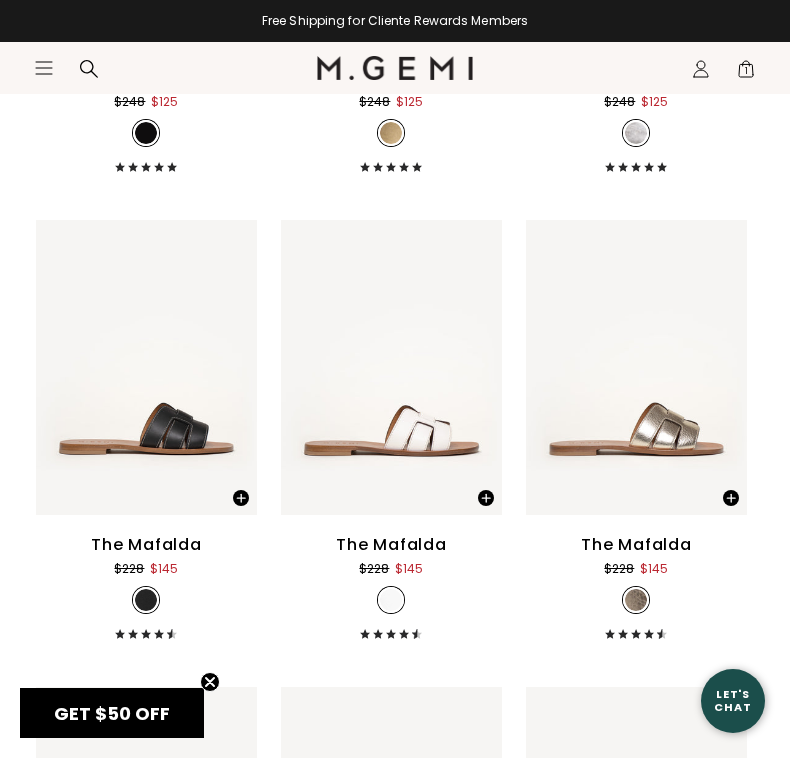 scroll, scrollTop: 3915, scrollLeft: 0, axis: vertical 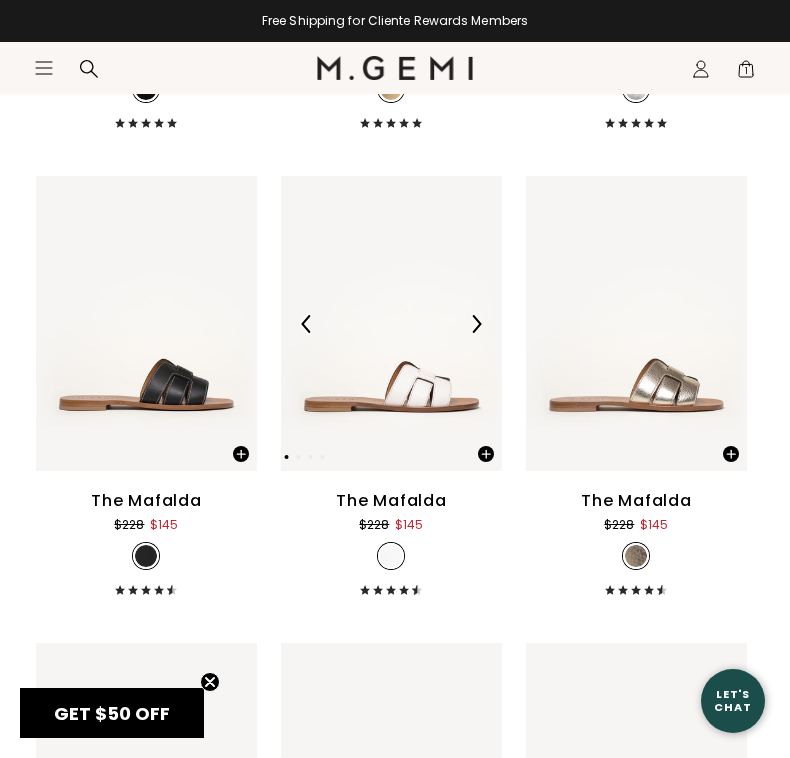 click at bounding box center (391, 323) 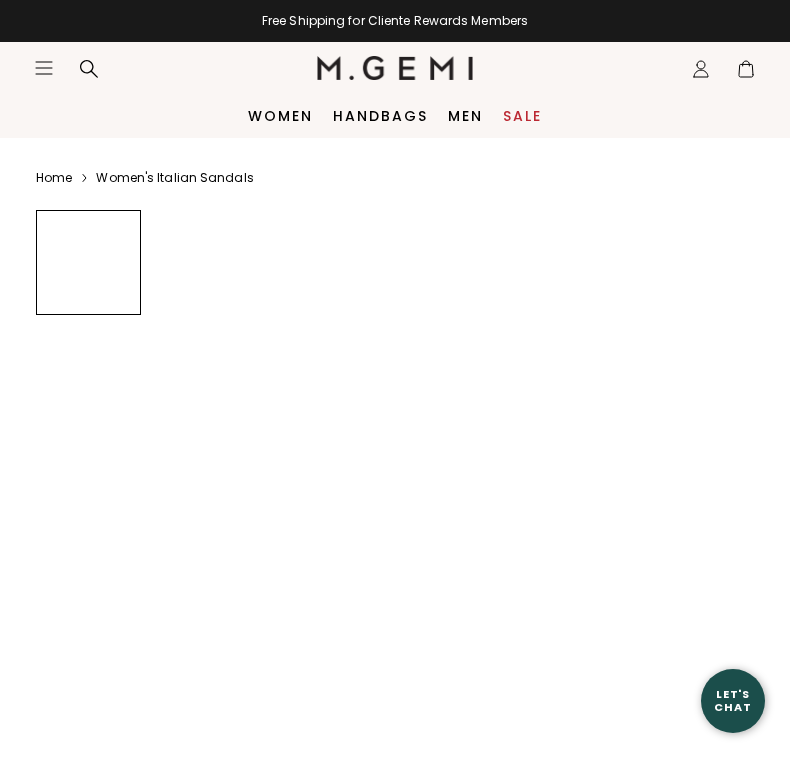scroll, scrollTop: 0, scrollLeft: 0, axis: both 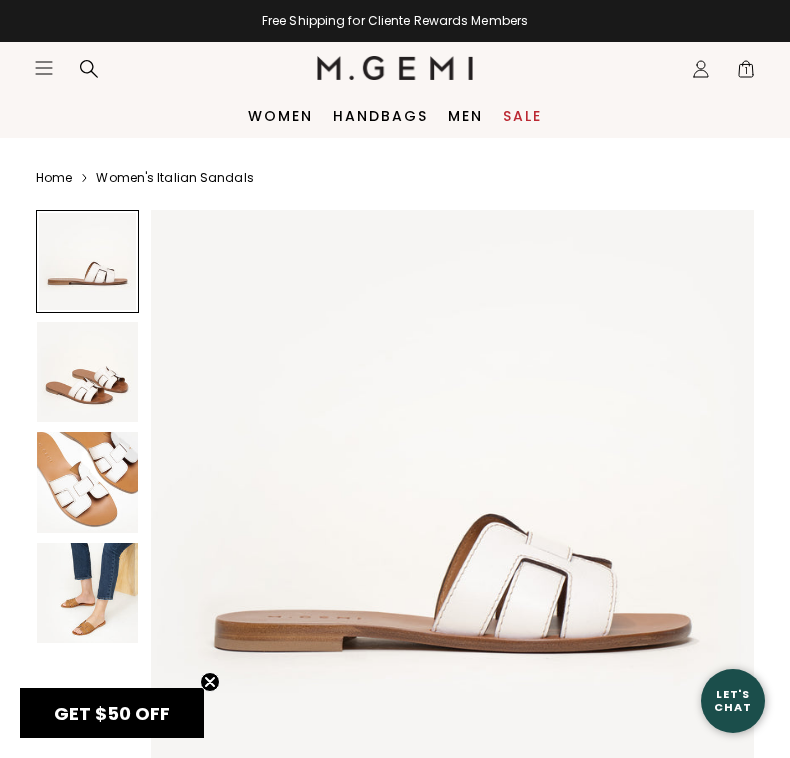 click at bounding box center [87, 482] 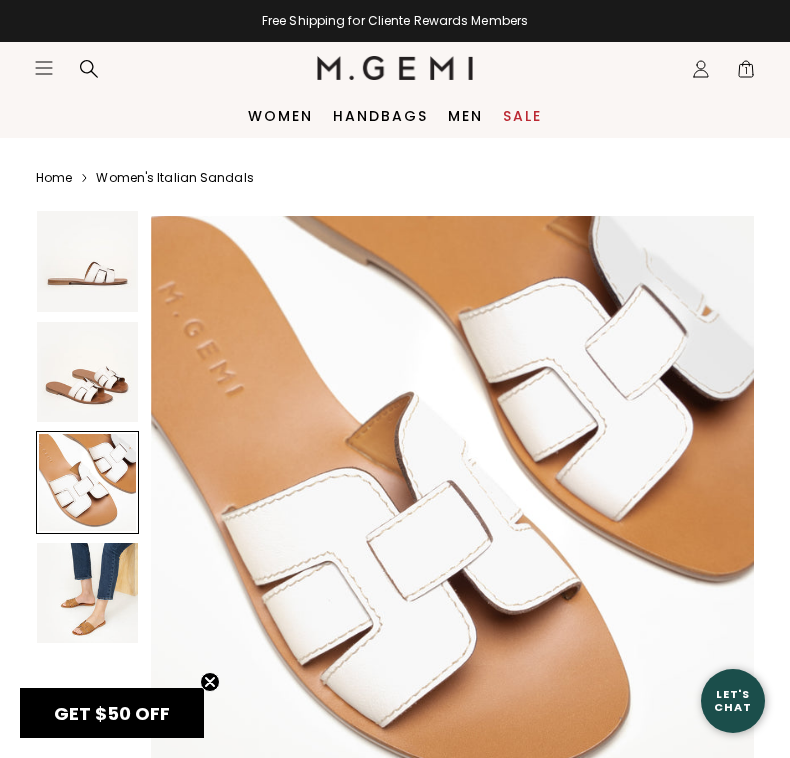 scroll, scrollTop: 1247, scrollLeft: 0, axis: vertical 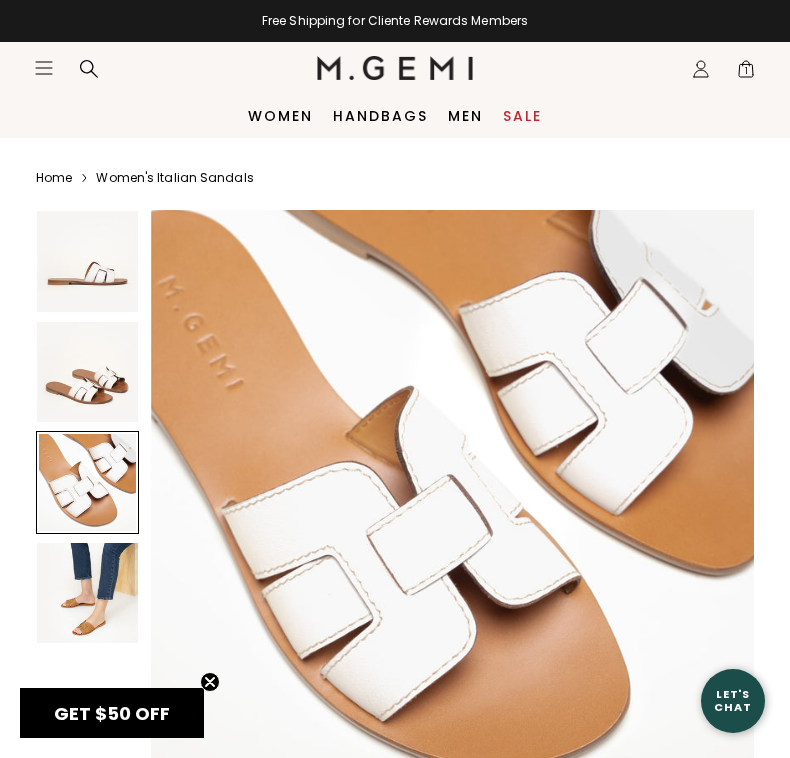 click at bounding box center [87, 593] 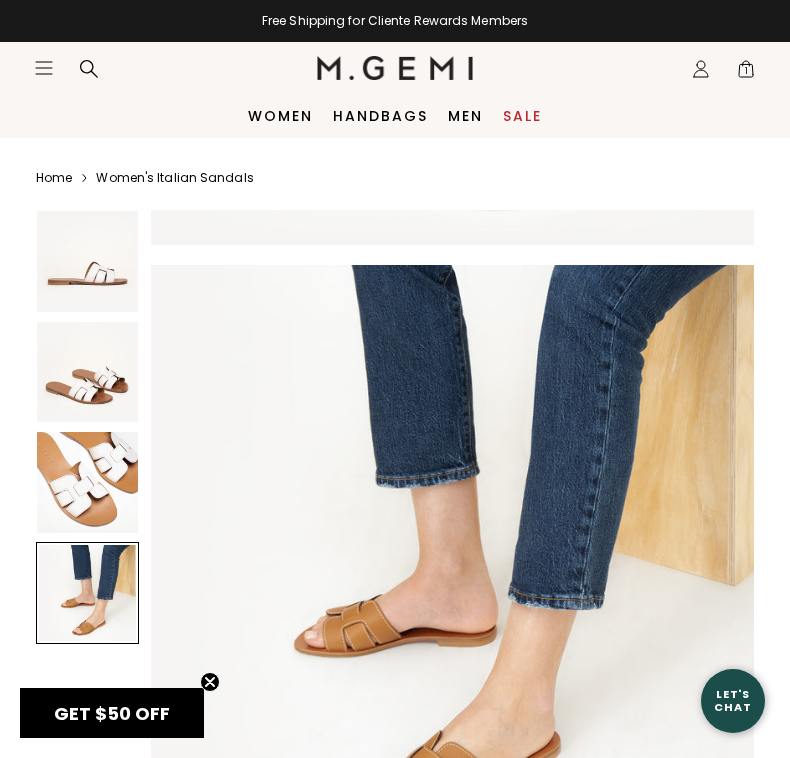 scroll, scrollTop: 1870, scrollLeft: 0, axis: vertical 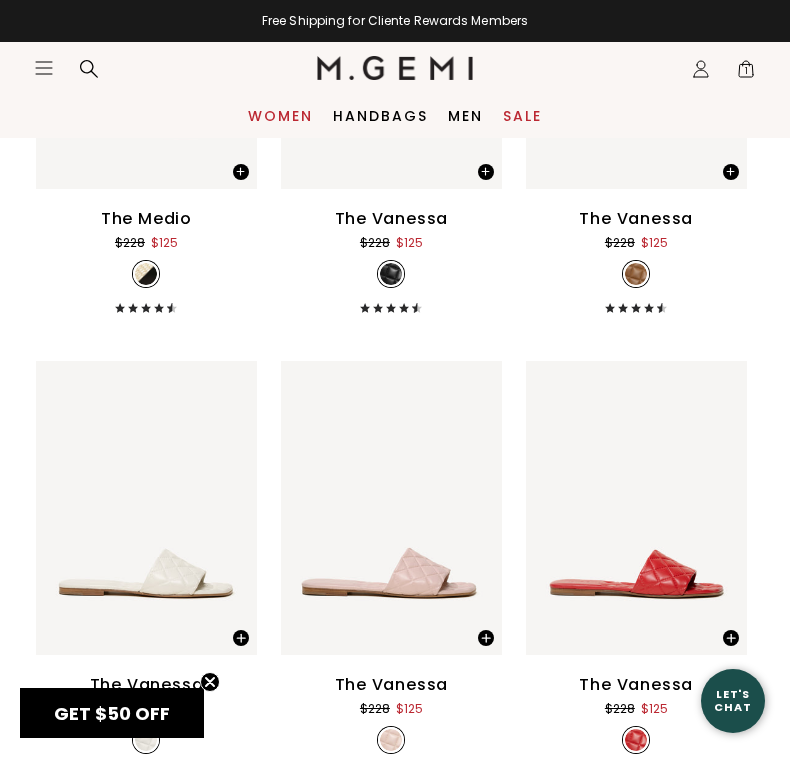 click on "Women" at bounding box center [280, 116] 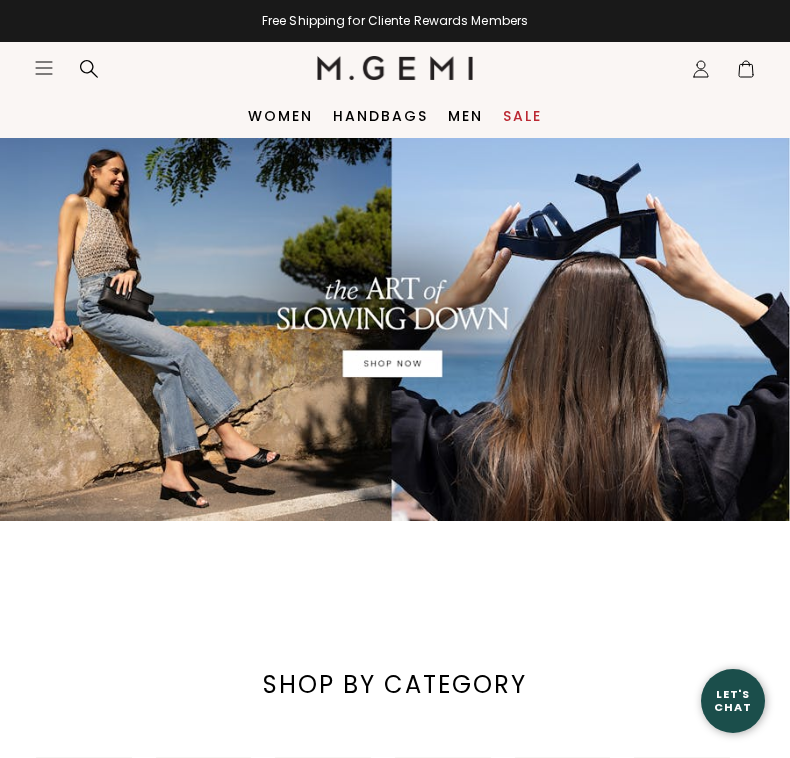 scroll, scrollTop: 0, scrollLeft: 0, axis: both 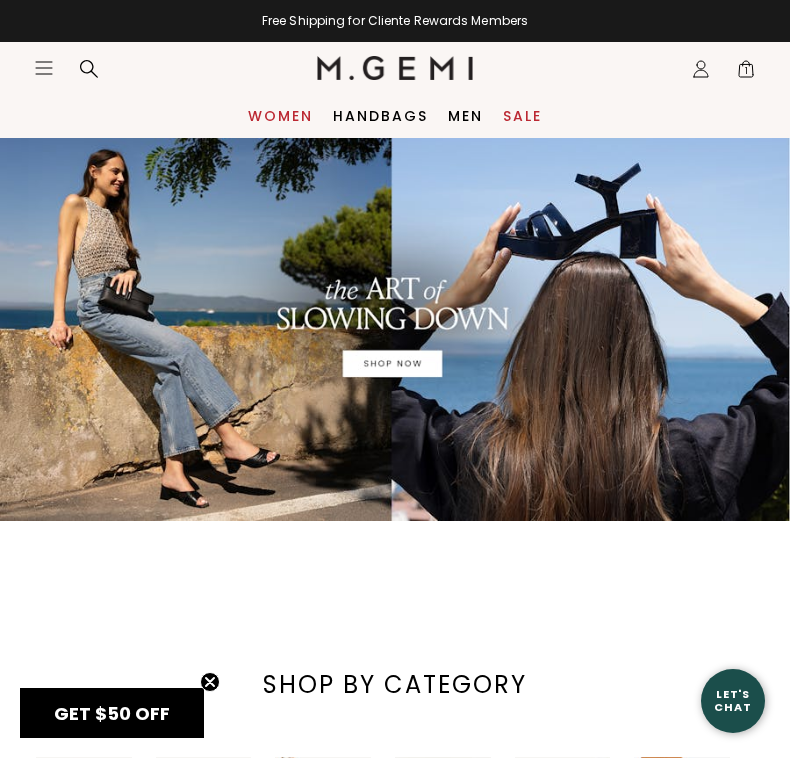 click on "Women" at bounding box center [280, 116] 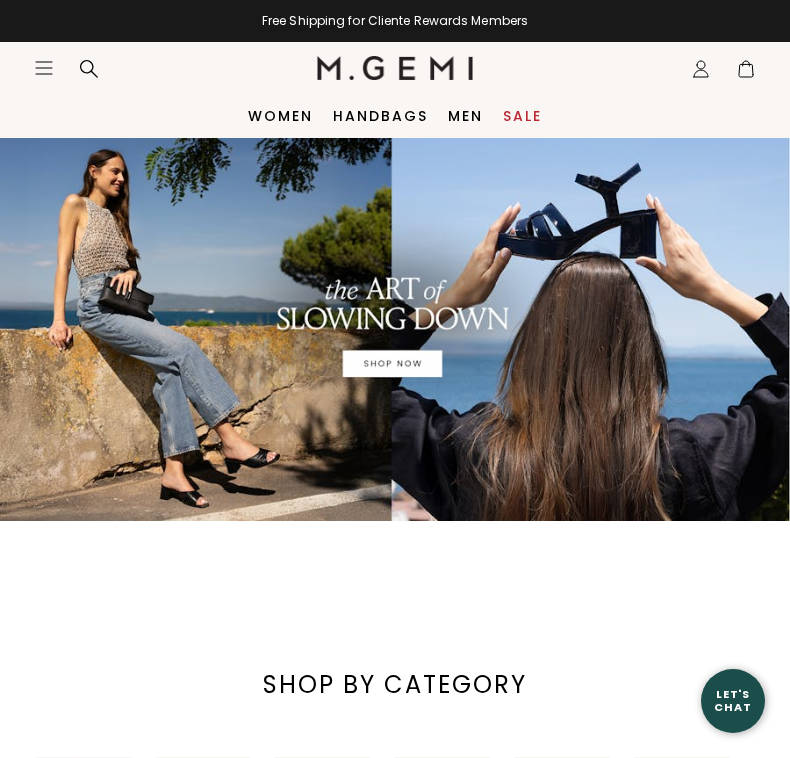 scroll, scrollTop: 0, scrollLeft: 0, axis: both 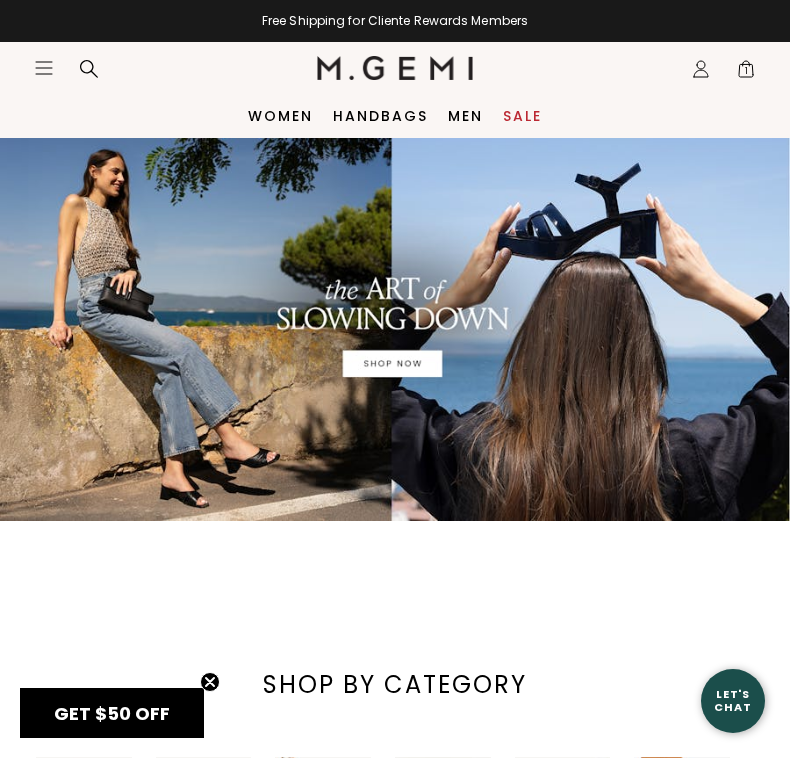 click on "Icons/20x20/hamburger@2x" 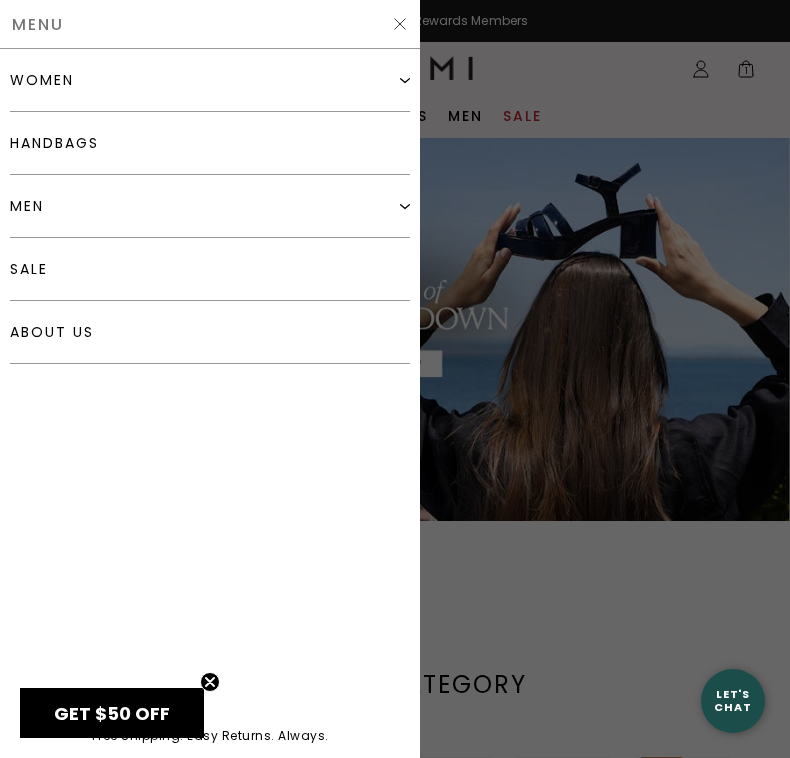 click on "women" at bounding box center (210, 80) 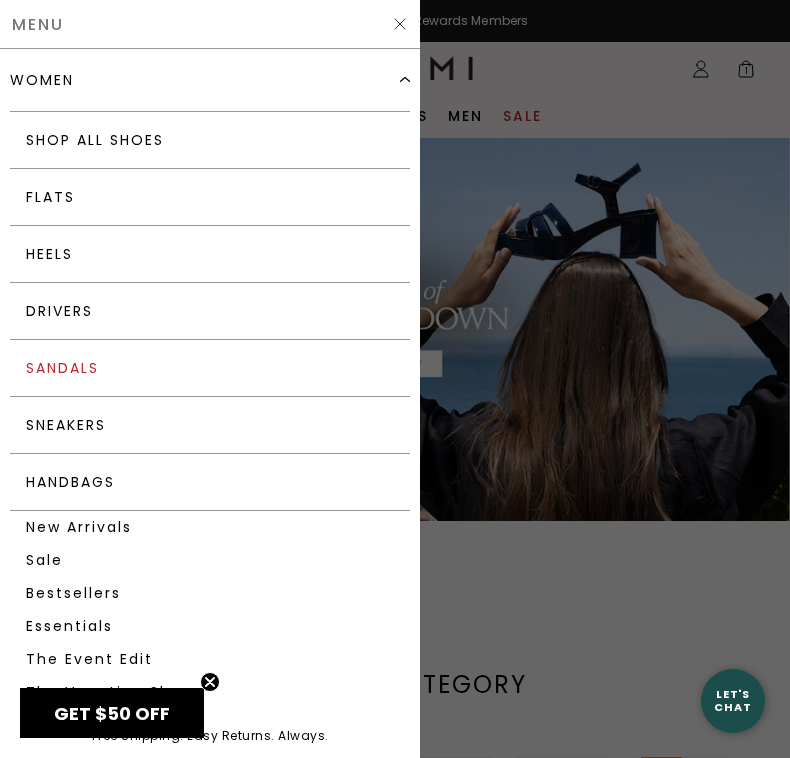click on "Sandals" at bounding box center (210, 368) 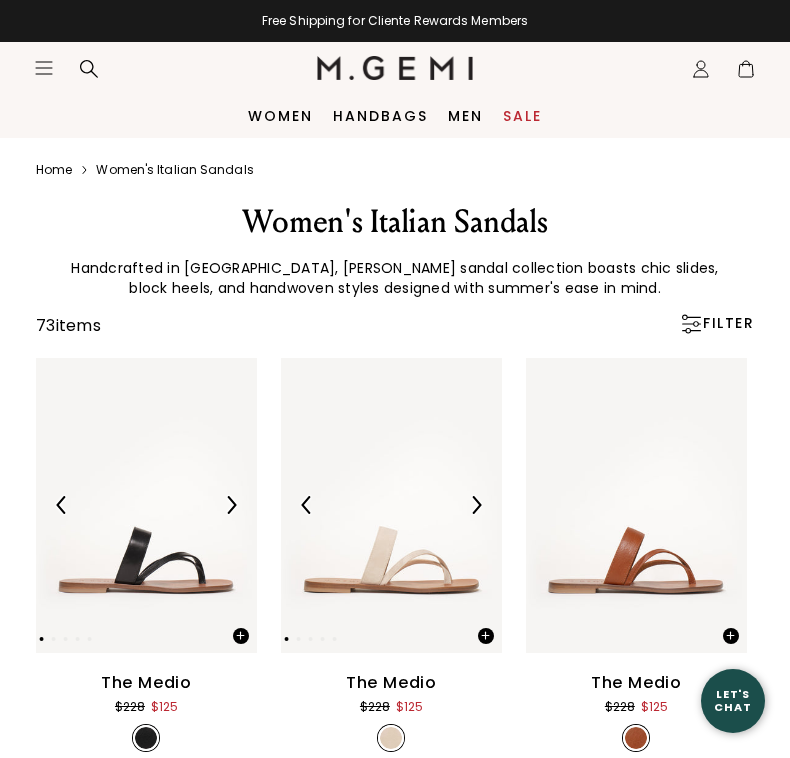 scroll, scrollTop: 0, scrollLeft: 0, axis: both 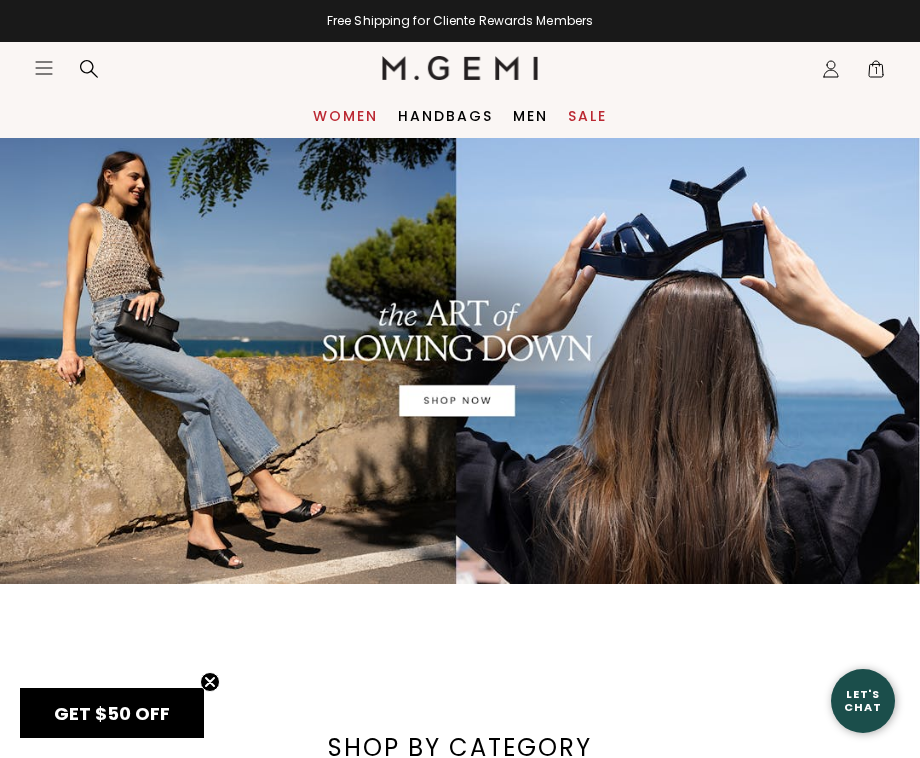 click on "Women" at bounding box center (345, 116) 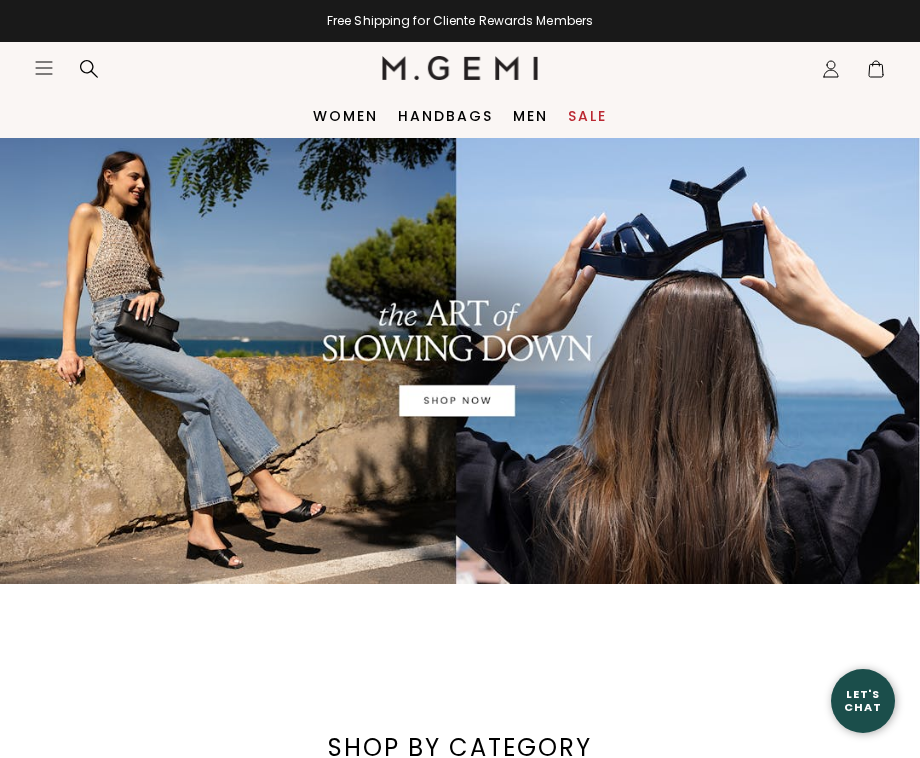scroll, scrollTop: 0, scrollLeft: 0, axis: both 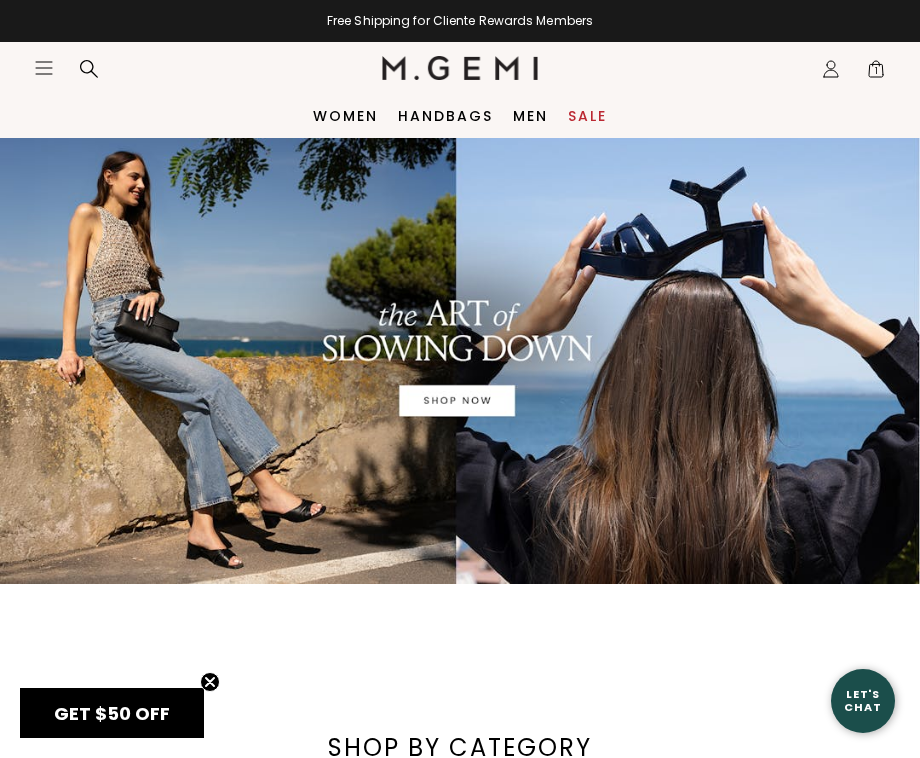 click on "Sale" at bounding box center [587, 116] 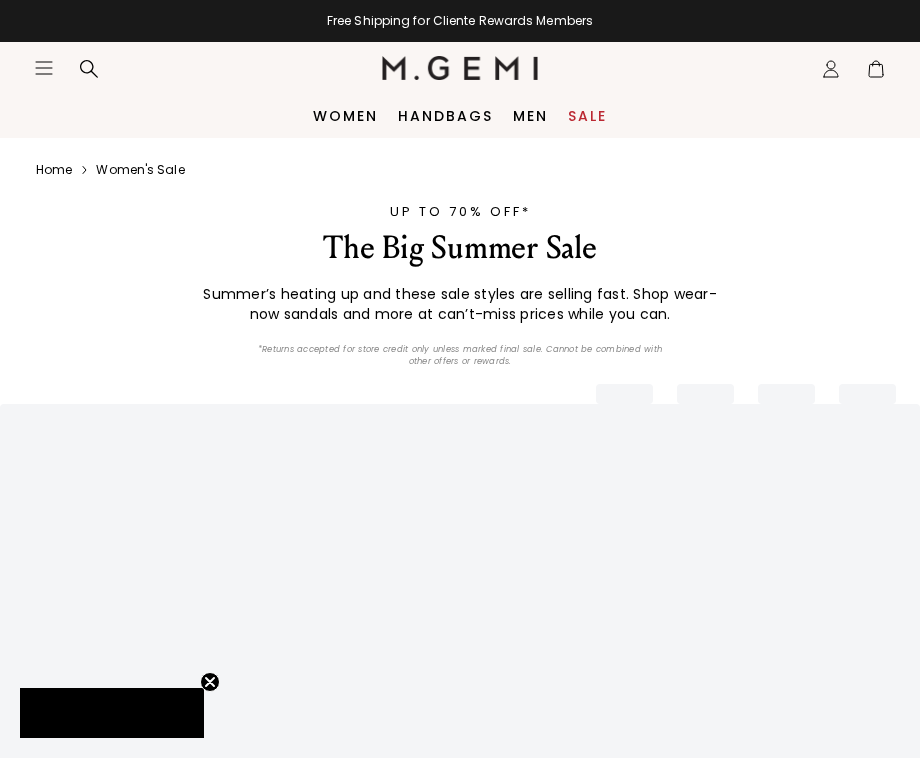 scroll, scrollTop: 0, scrollLeft: 0, axis: both 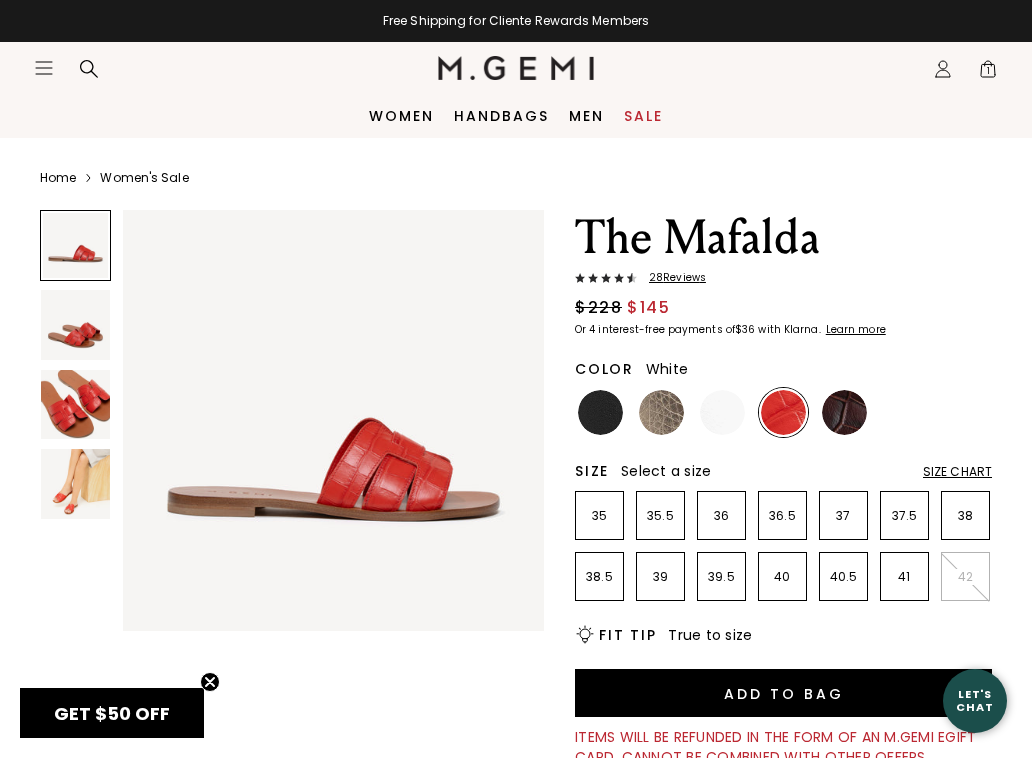 click at bounding box center (722, 412) 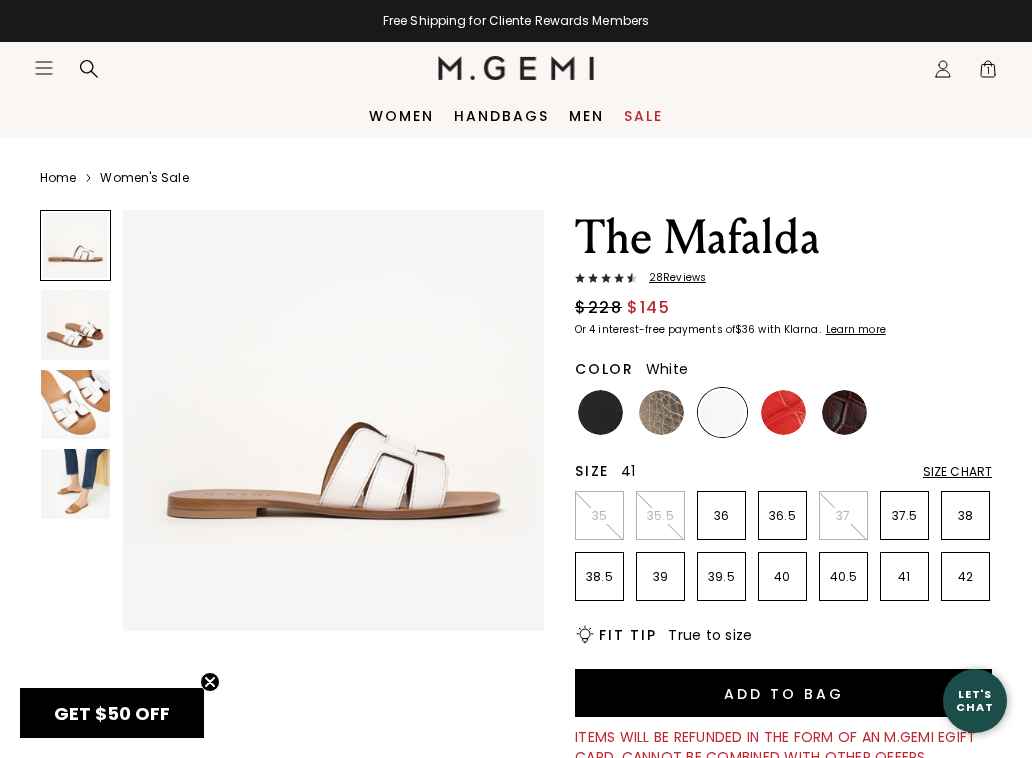 click on "41" at bounding box center (904, 577) 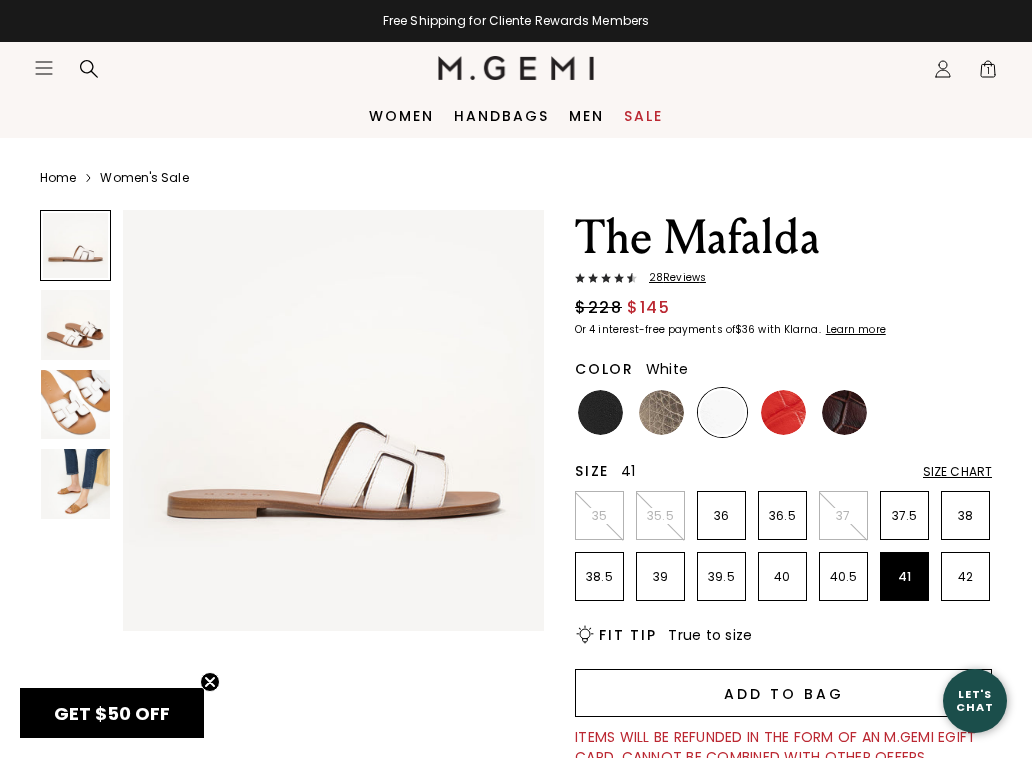 click on "Add to Bag" at bounding box center [783, 693] 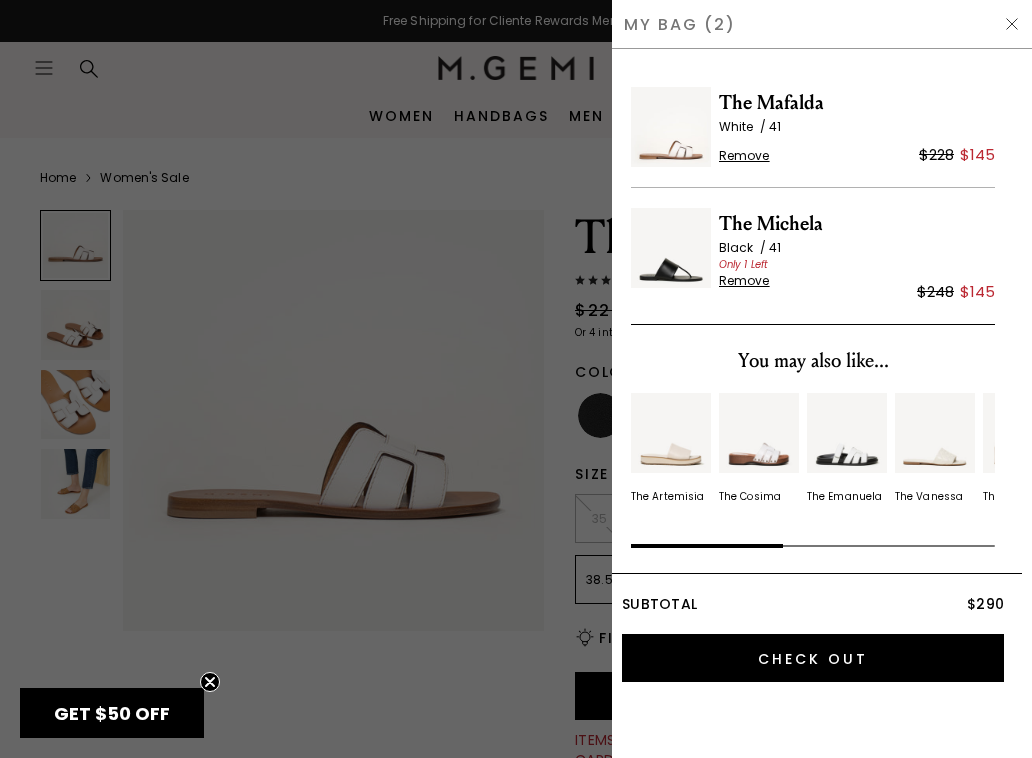 click at bounding box center (516, 379) 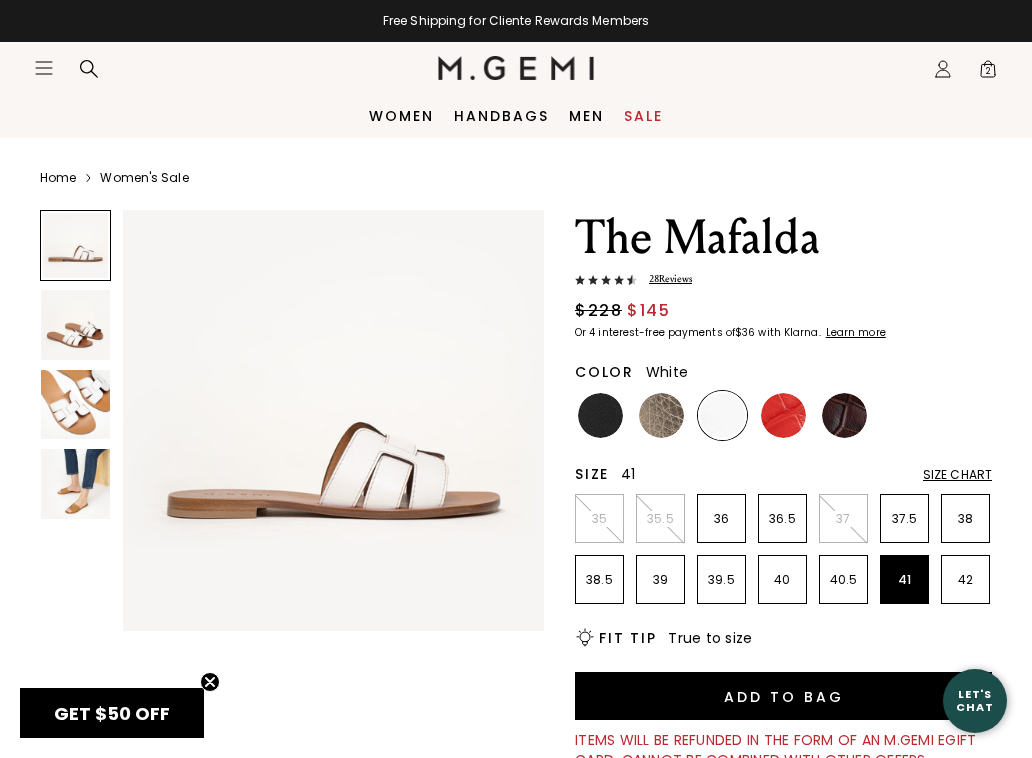 click on "Women's Sale" at bounding box center [144, 178] 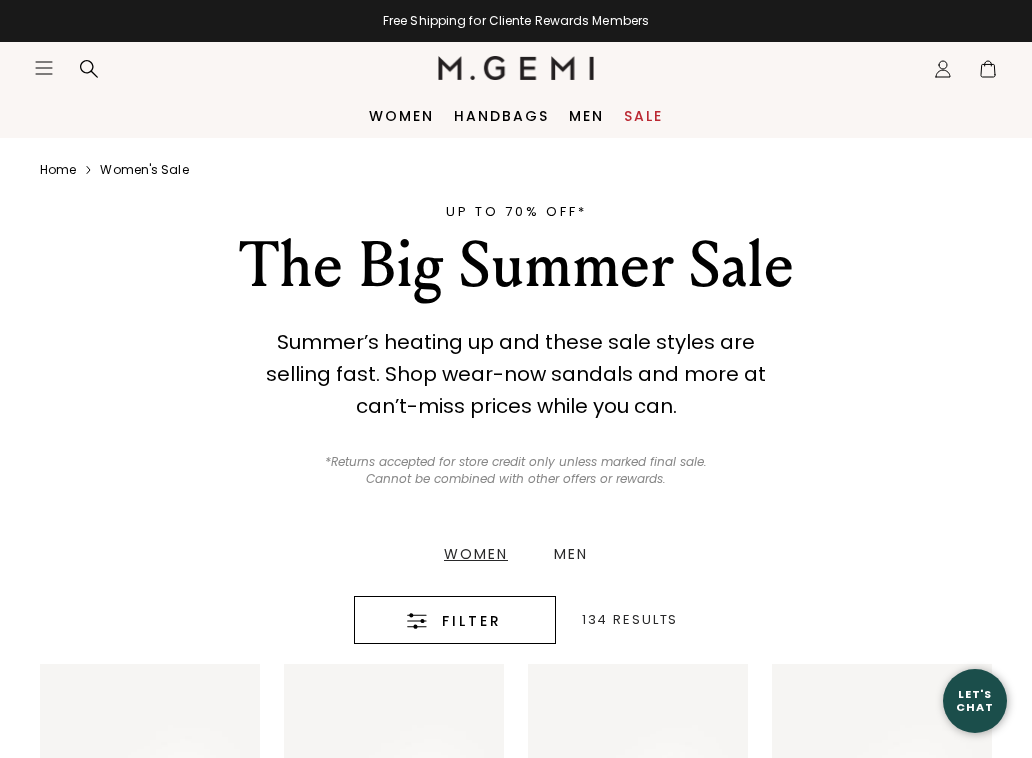 scroll, scrollTop: 0, scrollLeft: 0, axis: both 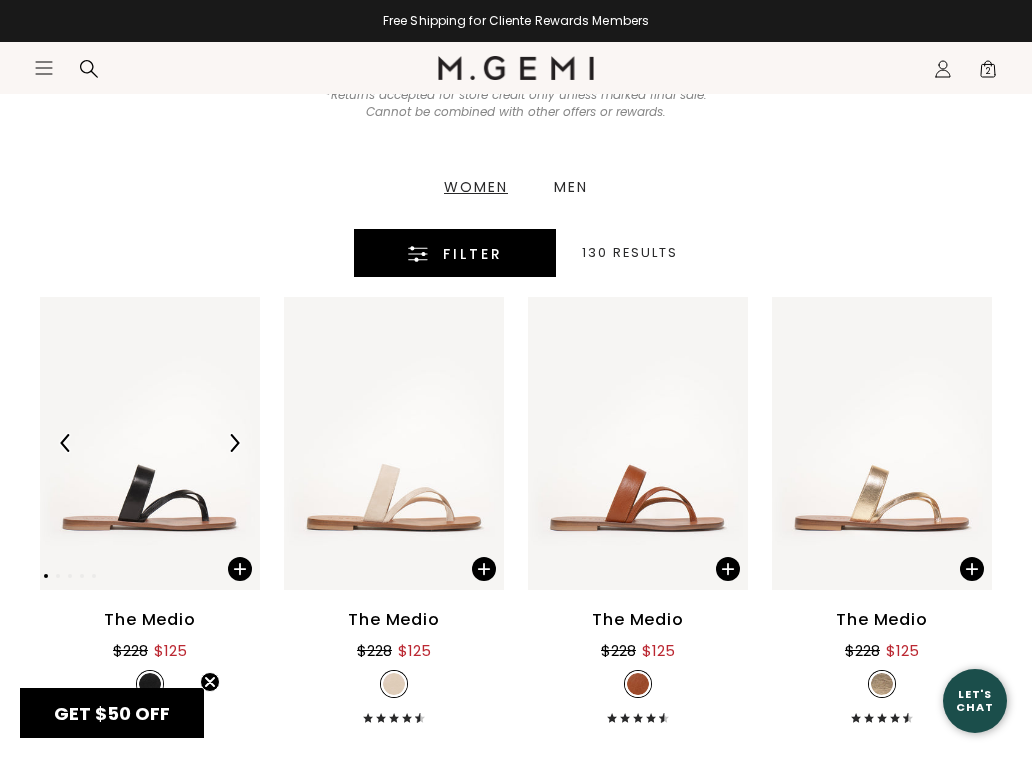 click on "Filter" at bounding box center [455, 254] 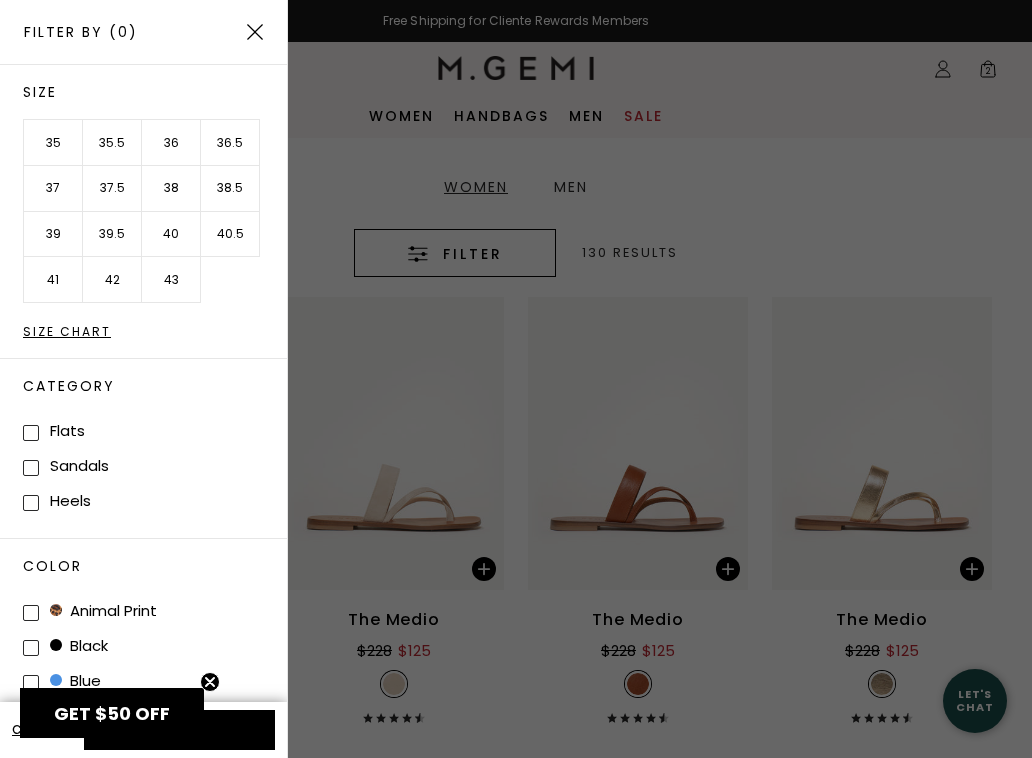 click on "41" at bounding box center (53, 280) 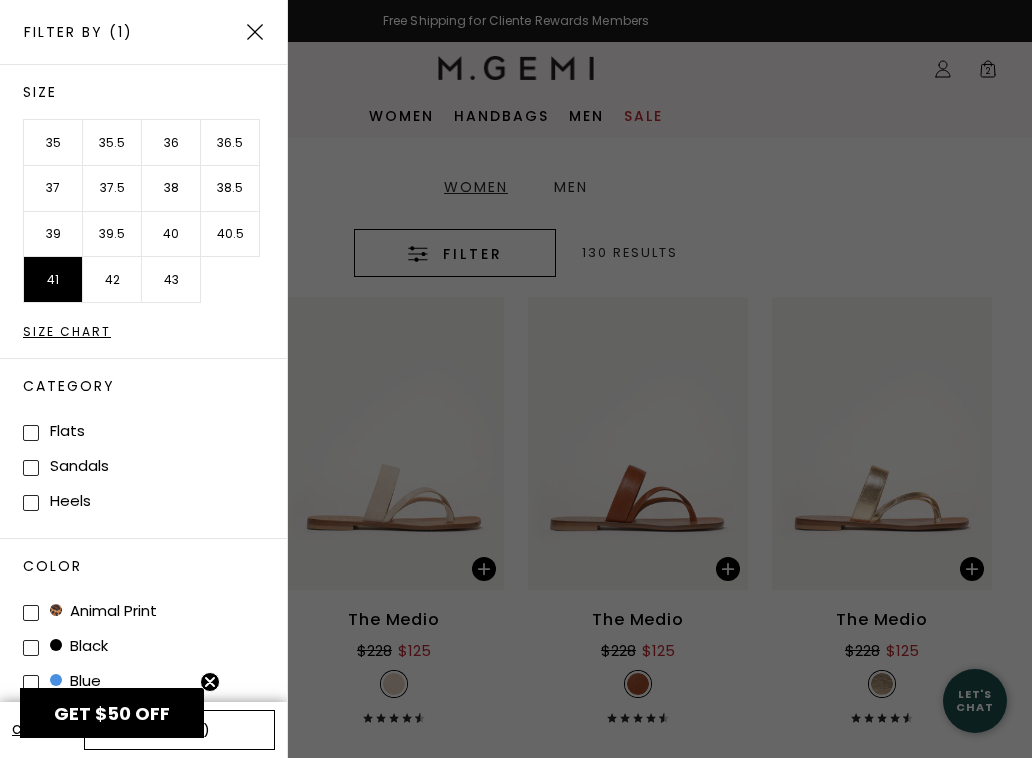 click on "Apply (1)" at bounding box center [179, 730] 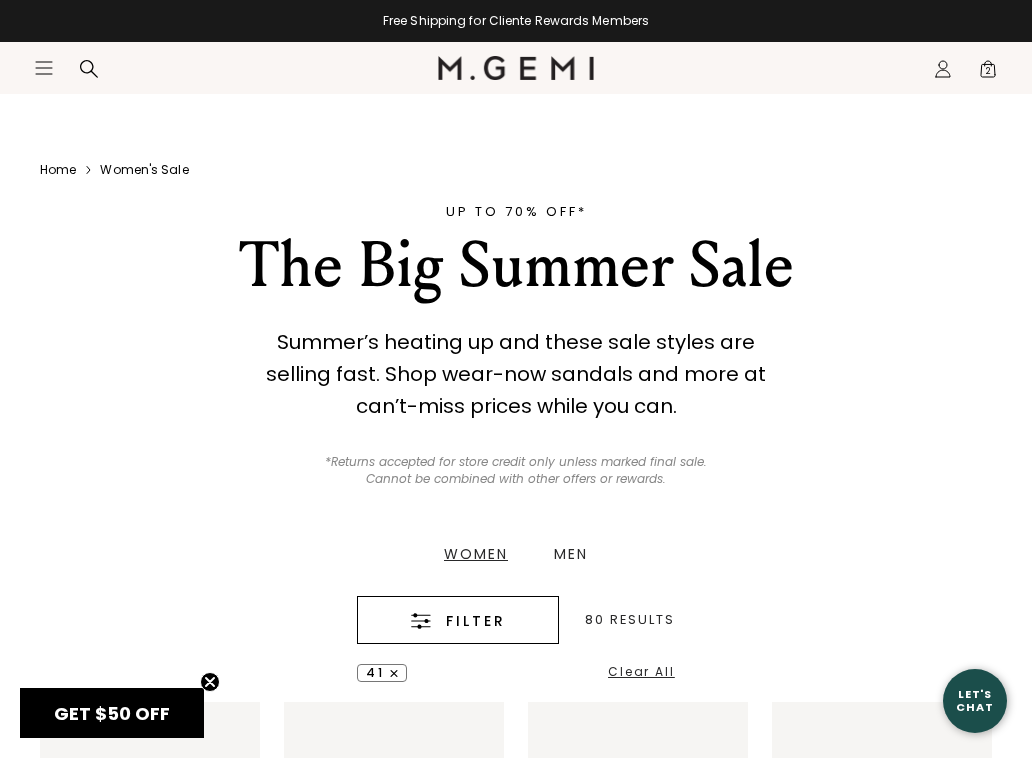 scroll, scrollTop: 367, scrollLeft: 0, axis: vertical 